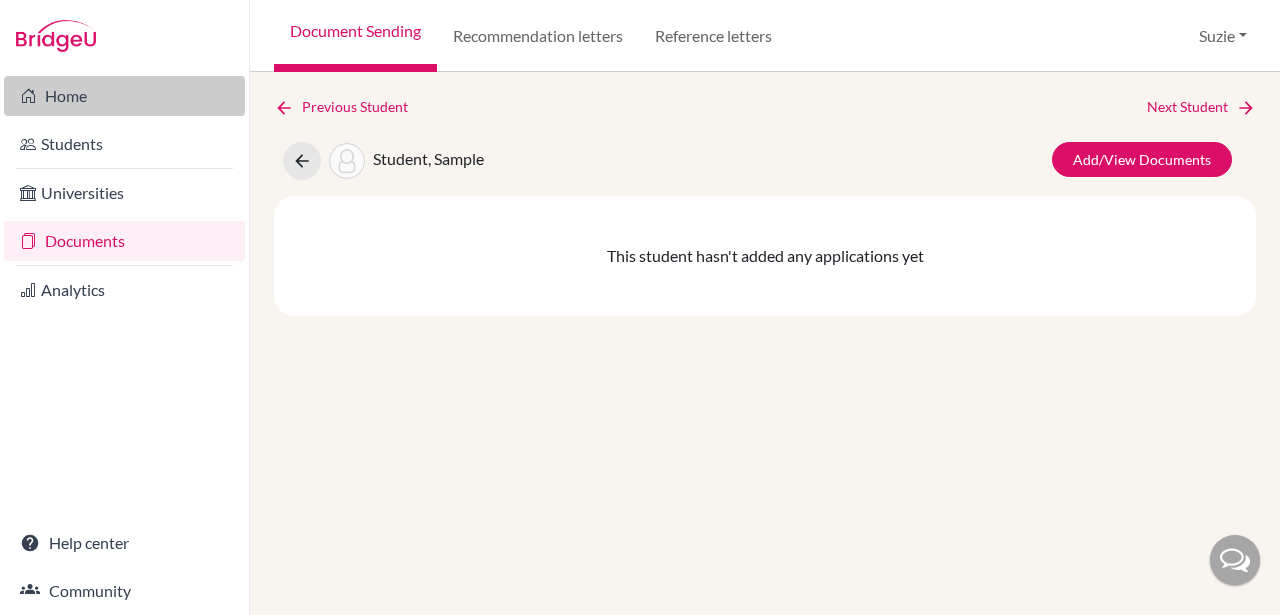 scroll, scrollTop: 0, scrollLeft: 0, axis: both 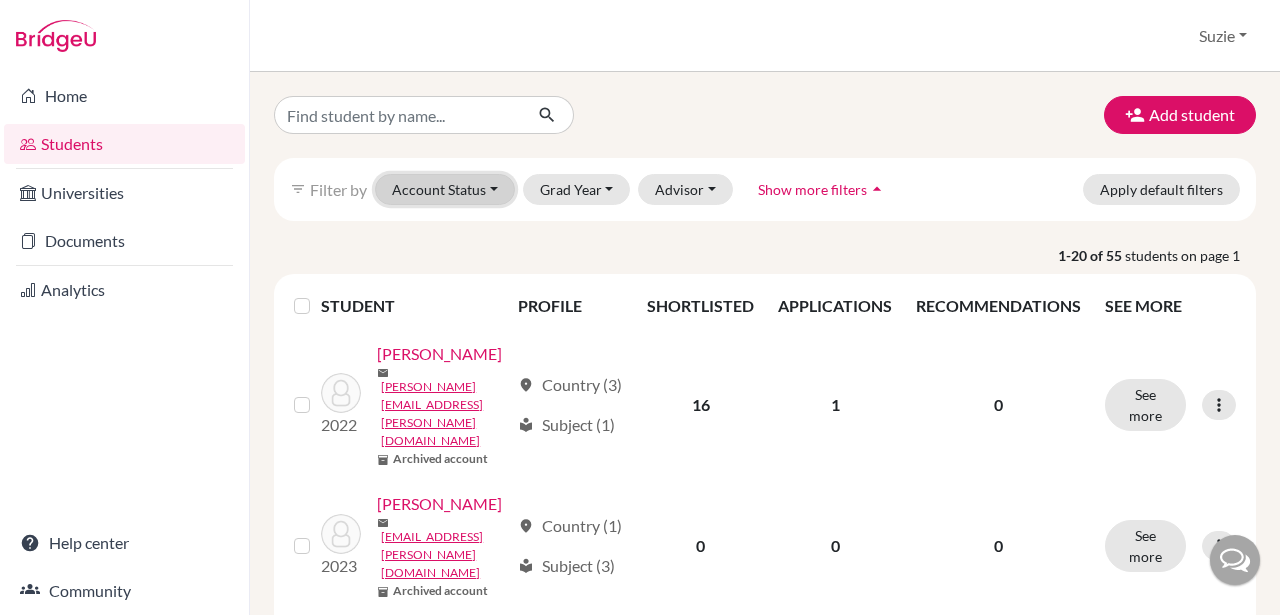 click on "Account Status" at bounding box center [445, 189] 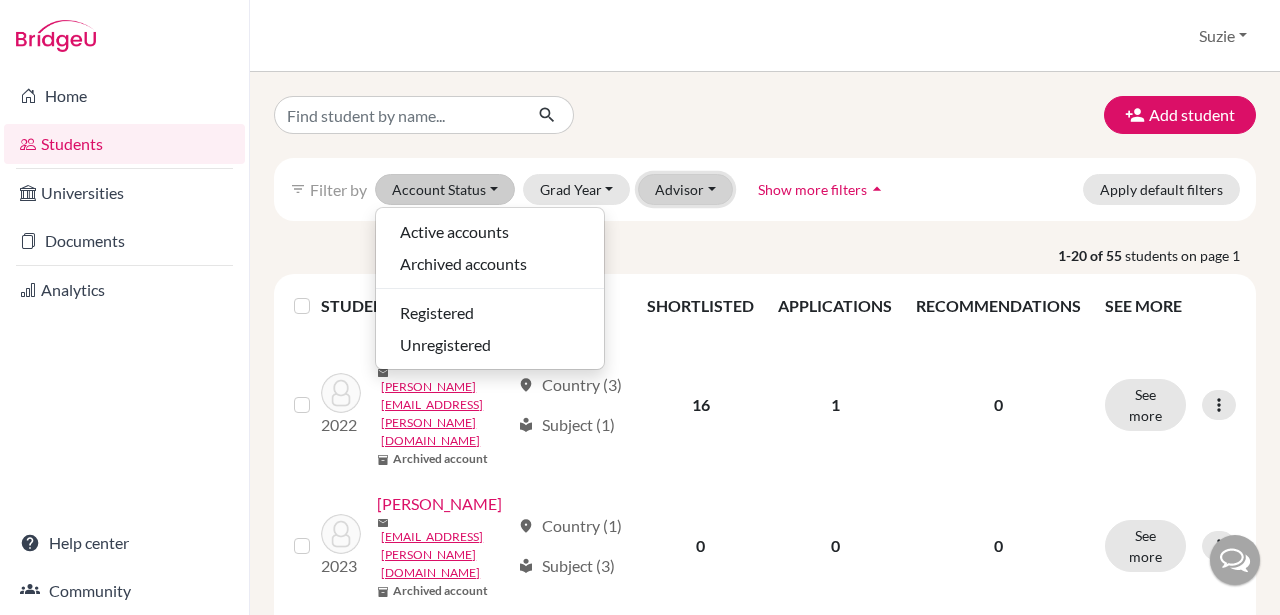 click on "Advisor" at bounding box center (685, 189) 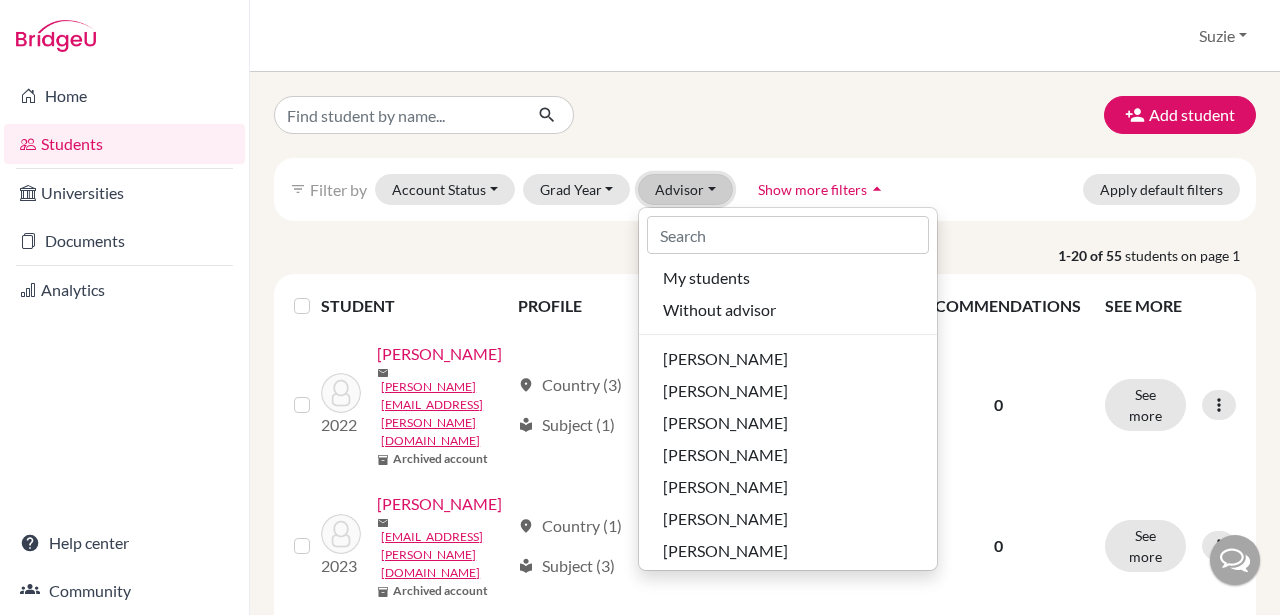 click on "Advisor" at bounding box center [685, 189] 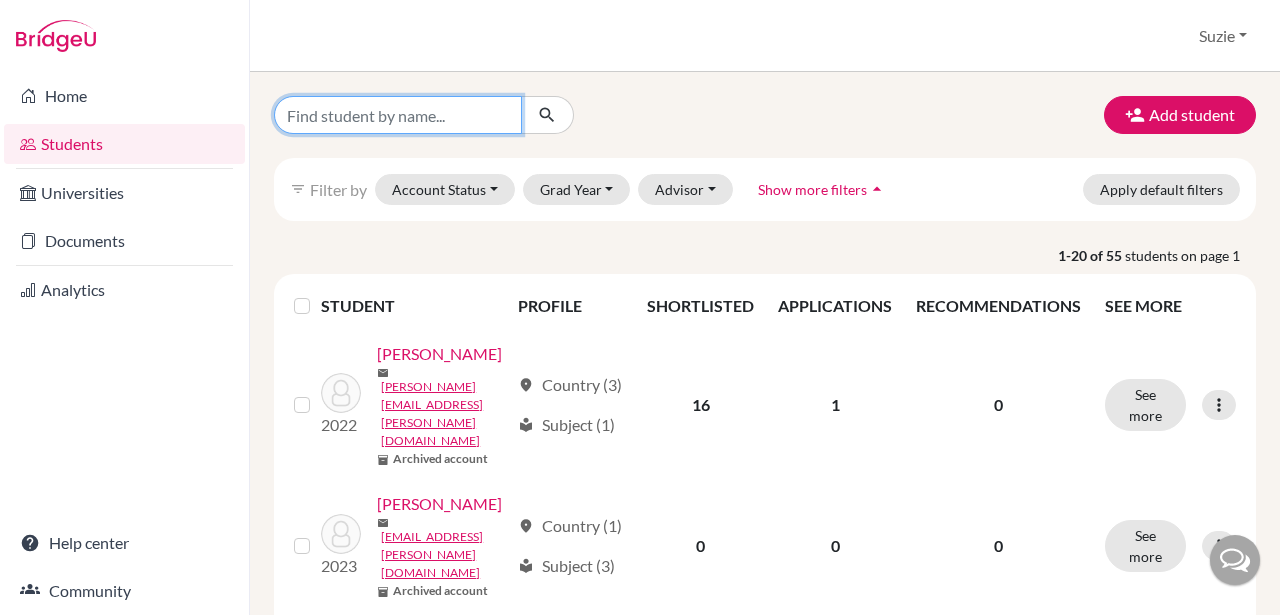 click at bounding box center [398, 115] 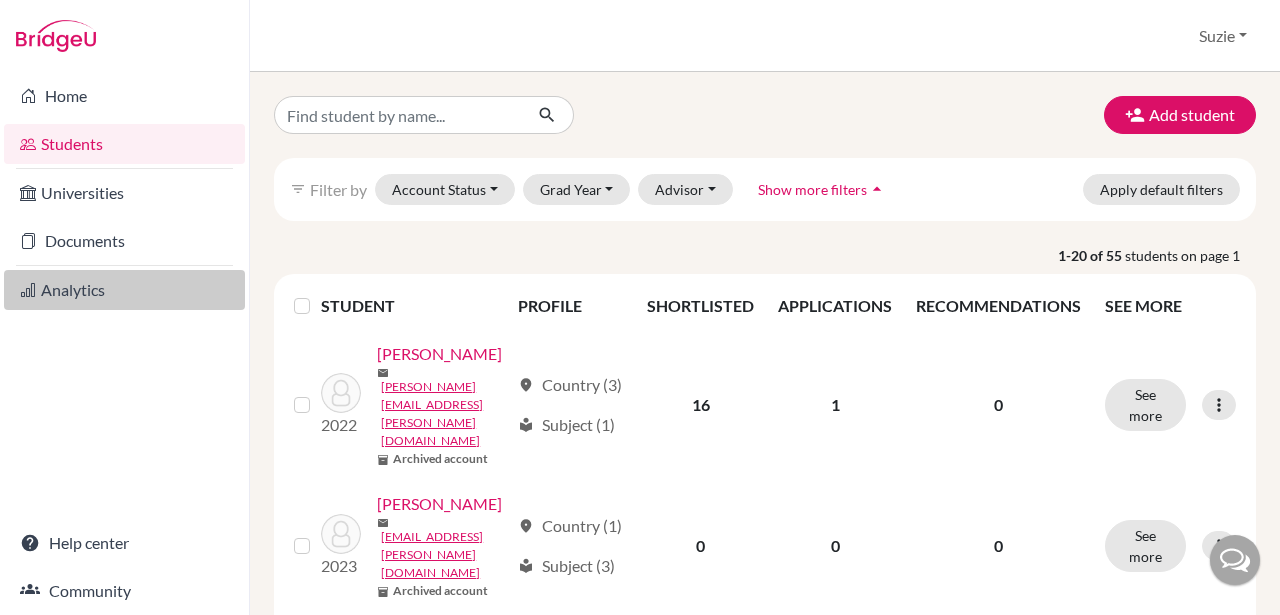 click on "Analytics" at bounding box center [124, 290] 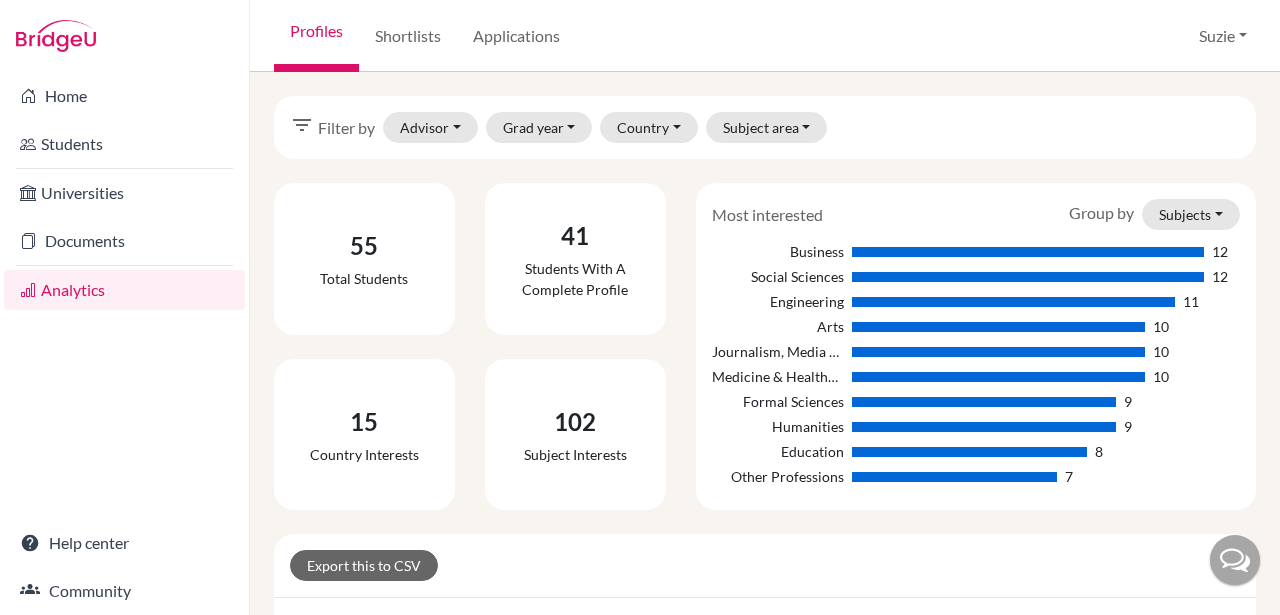 scroll, scrollTop: 0, scrollLeft: 0, axis: both 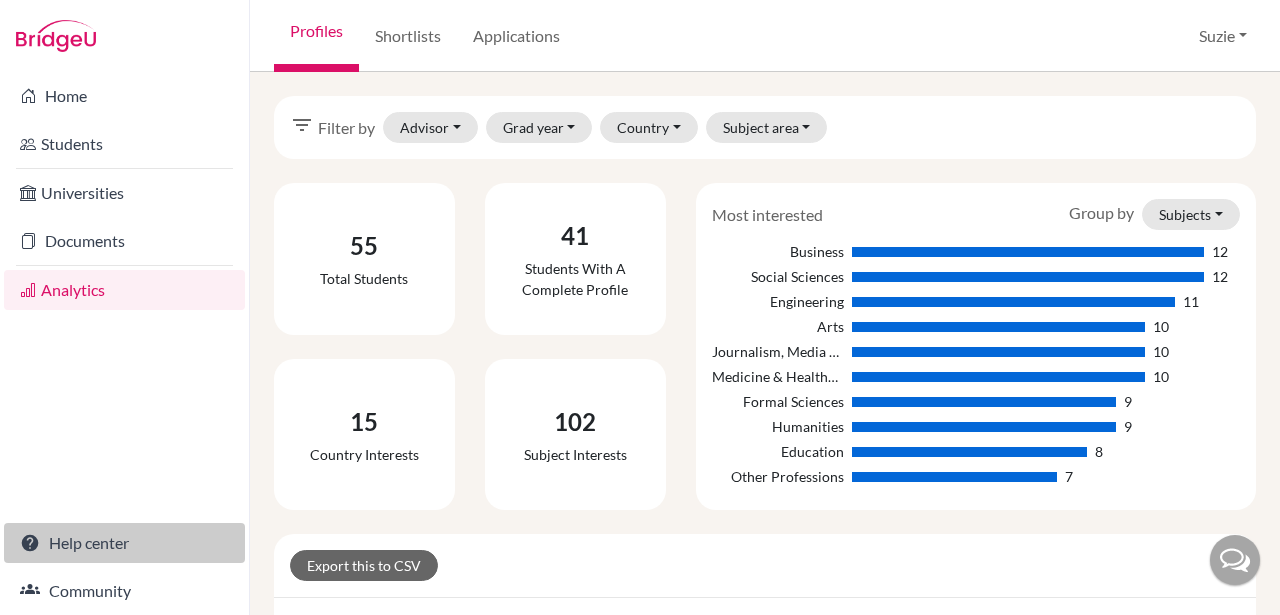 click on "Help center" at bounding box center [124, 543] 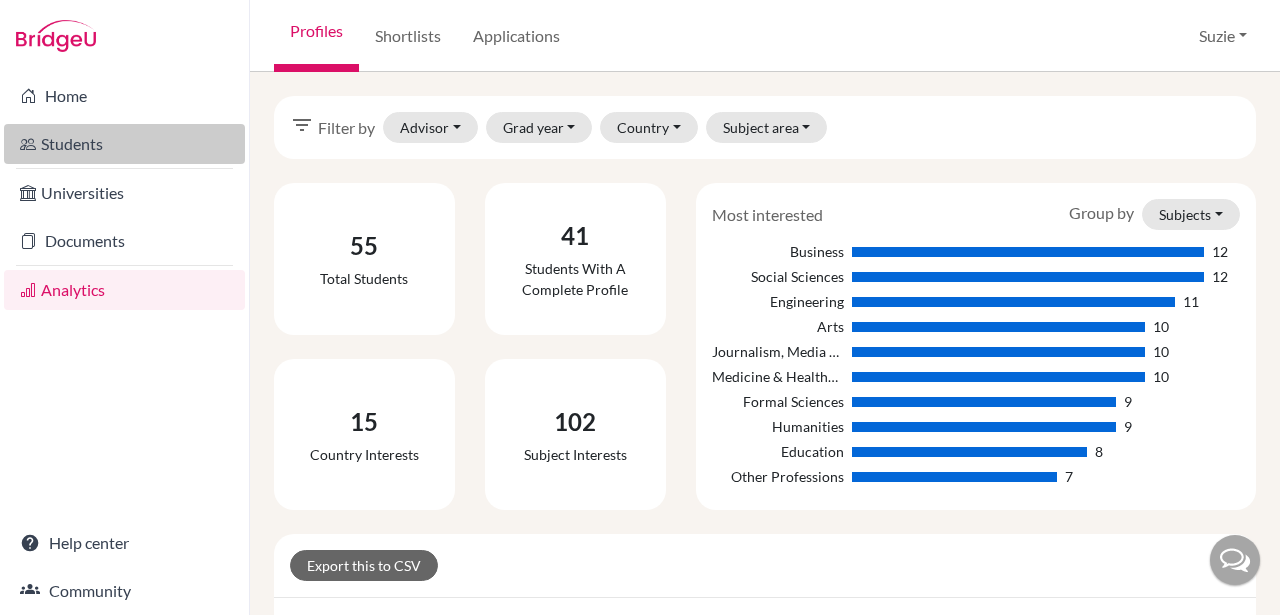 click on "Students" at bounding box center [124, 144] 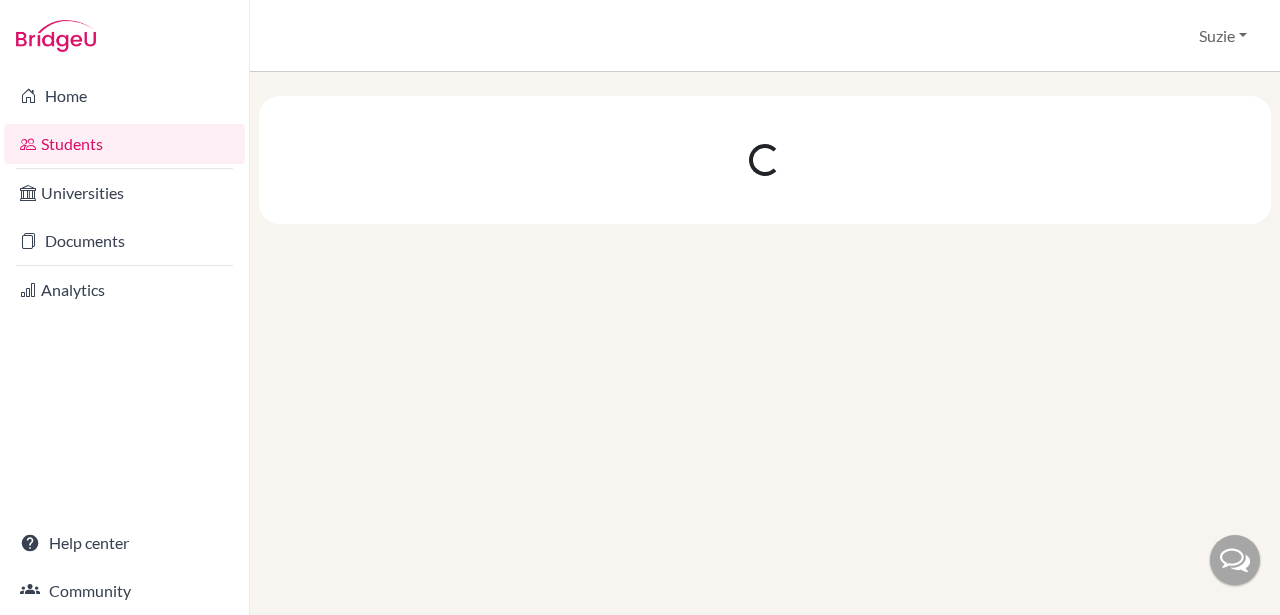 scroll, scrollTop: 0, scrollLeft: 0, axis: both 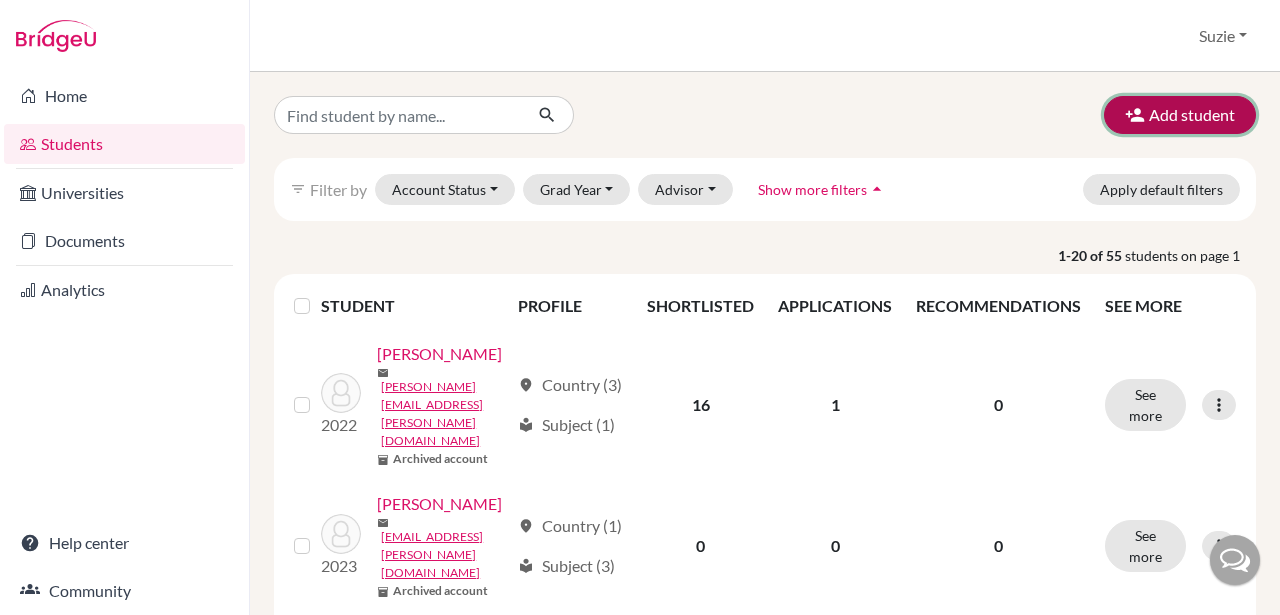 click on "Add student" at bounding box center (1180, 115) 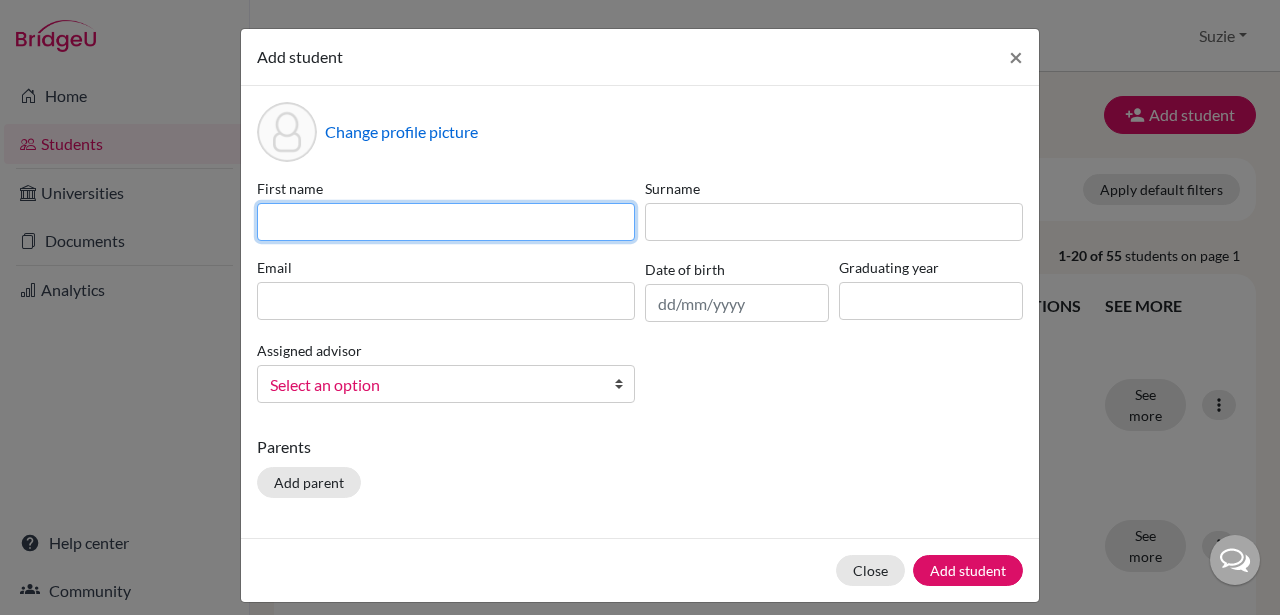 click at bounding box center [446, 222] 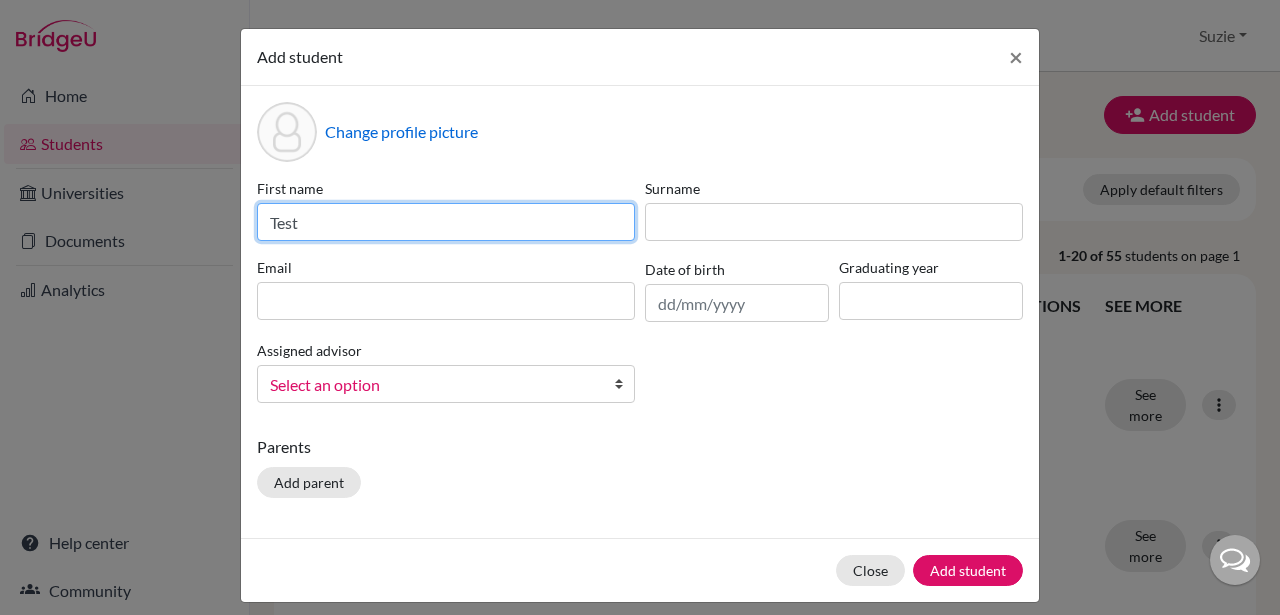 type on "Test" 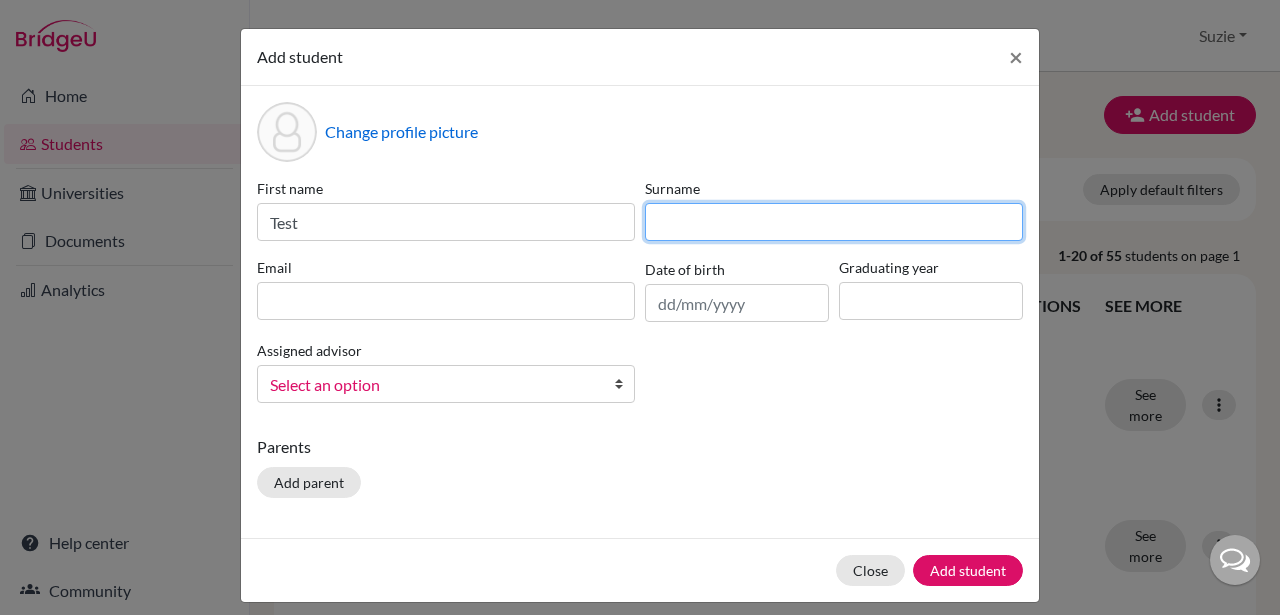 click at bounding box center [834, 222] 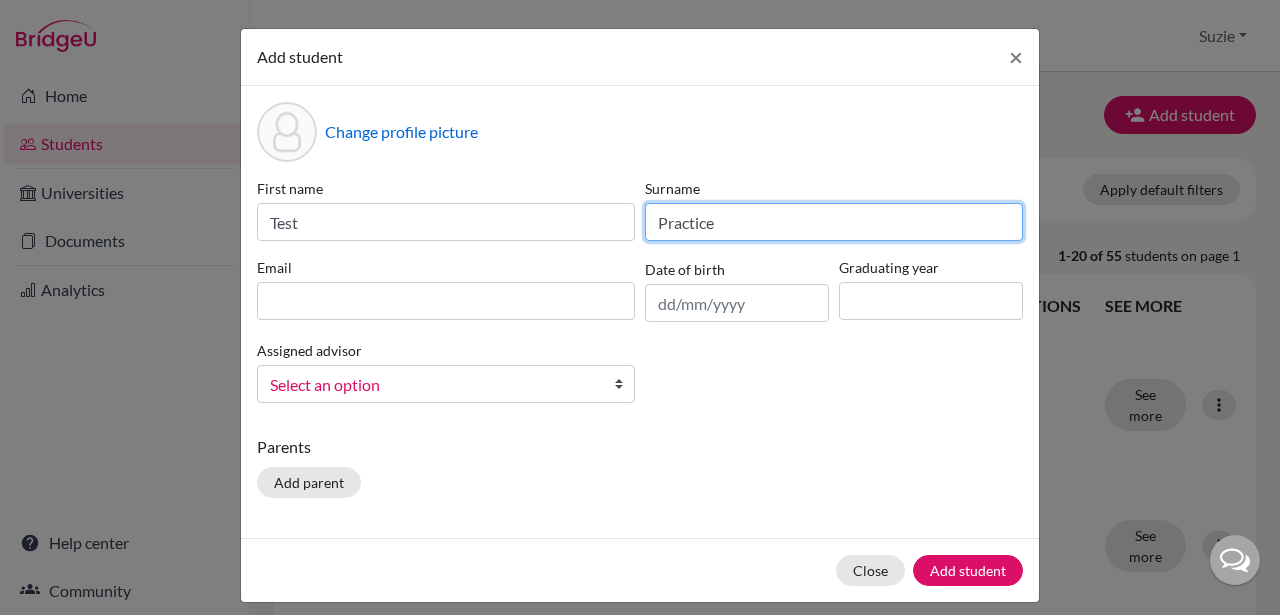 type on "Practice" 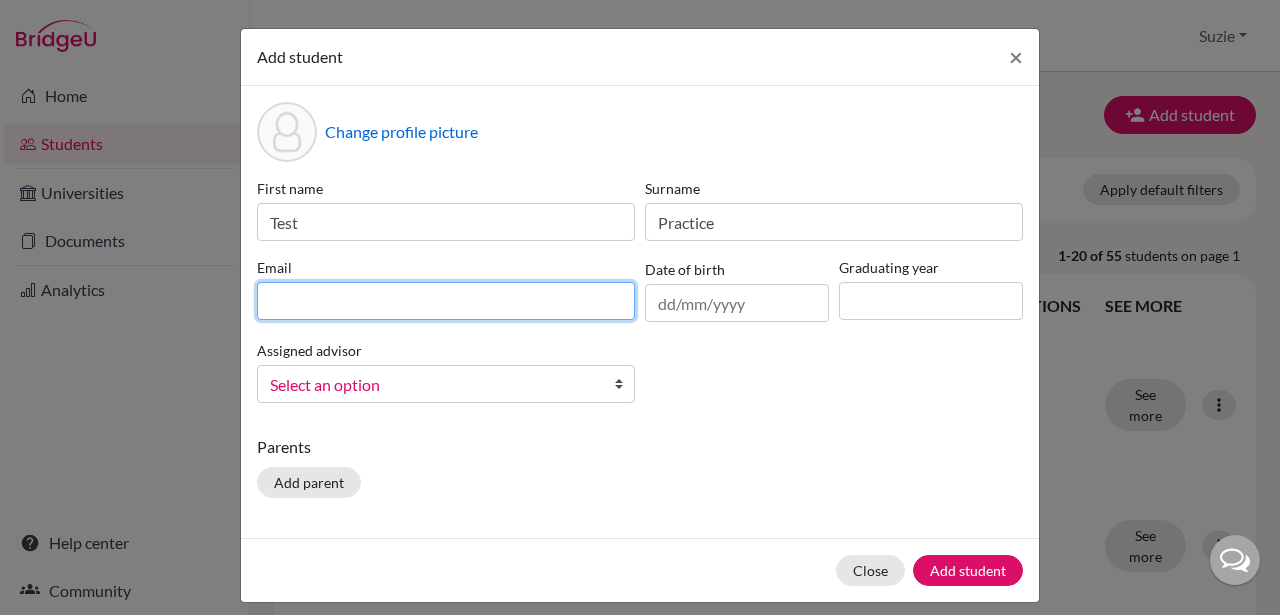 click at bounding box center [446, 301] 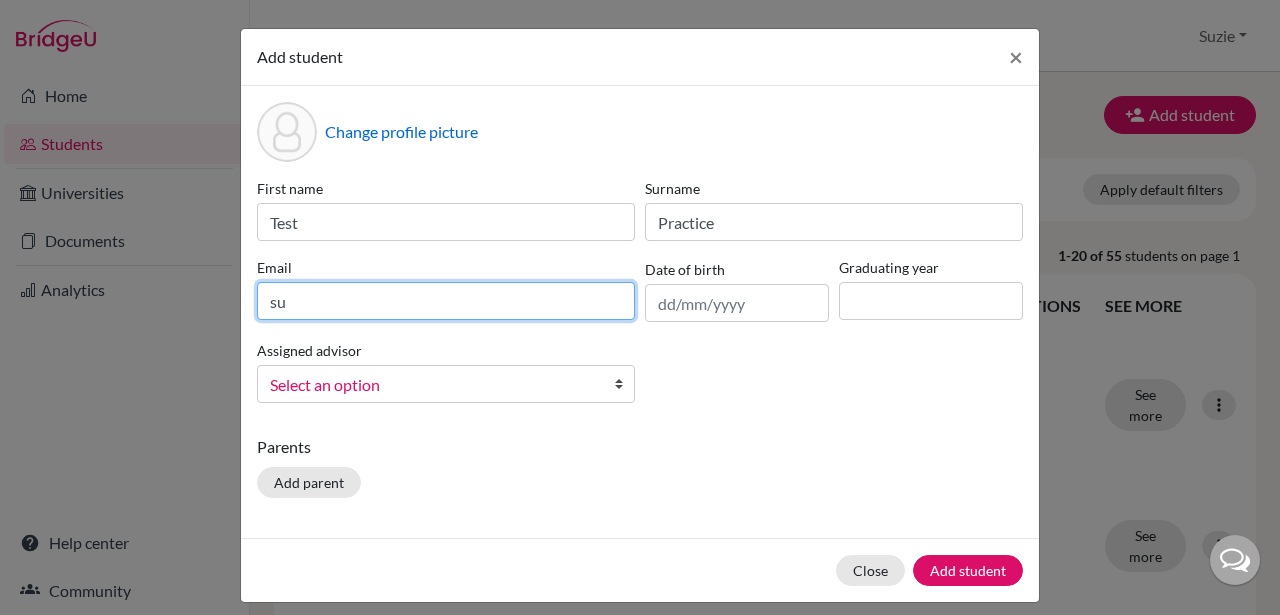 type on "s" 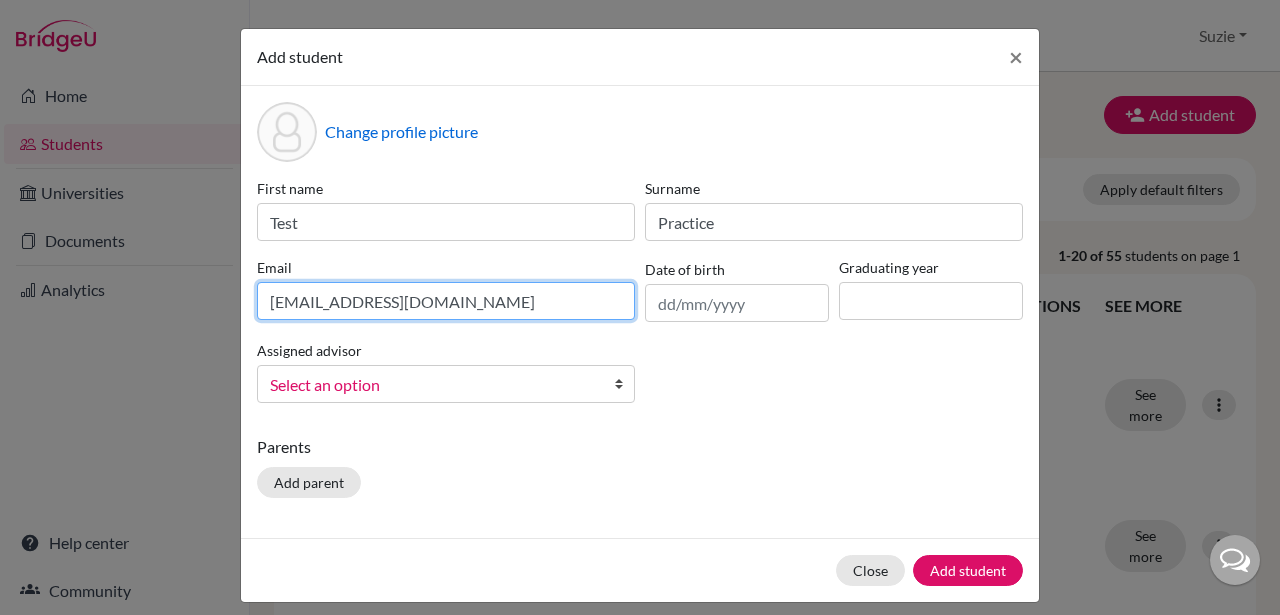 type on "[EMAIL_ADDRESS][DOMAIN_NAME]" 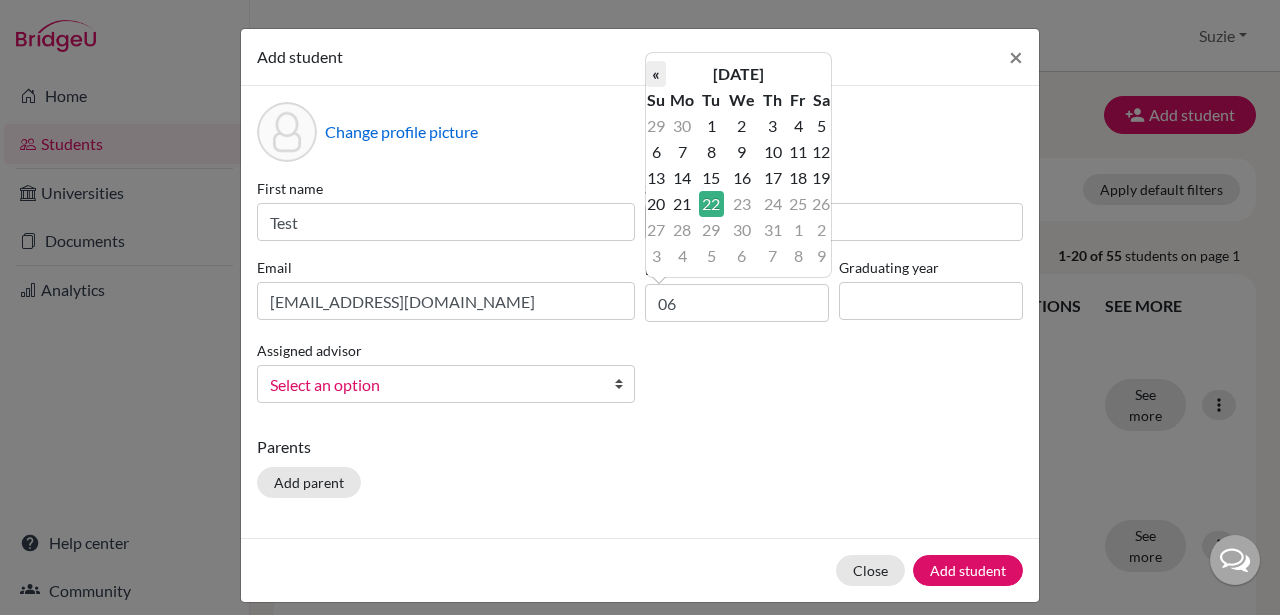 click on "«" at bounding box center (656, 74) 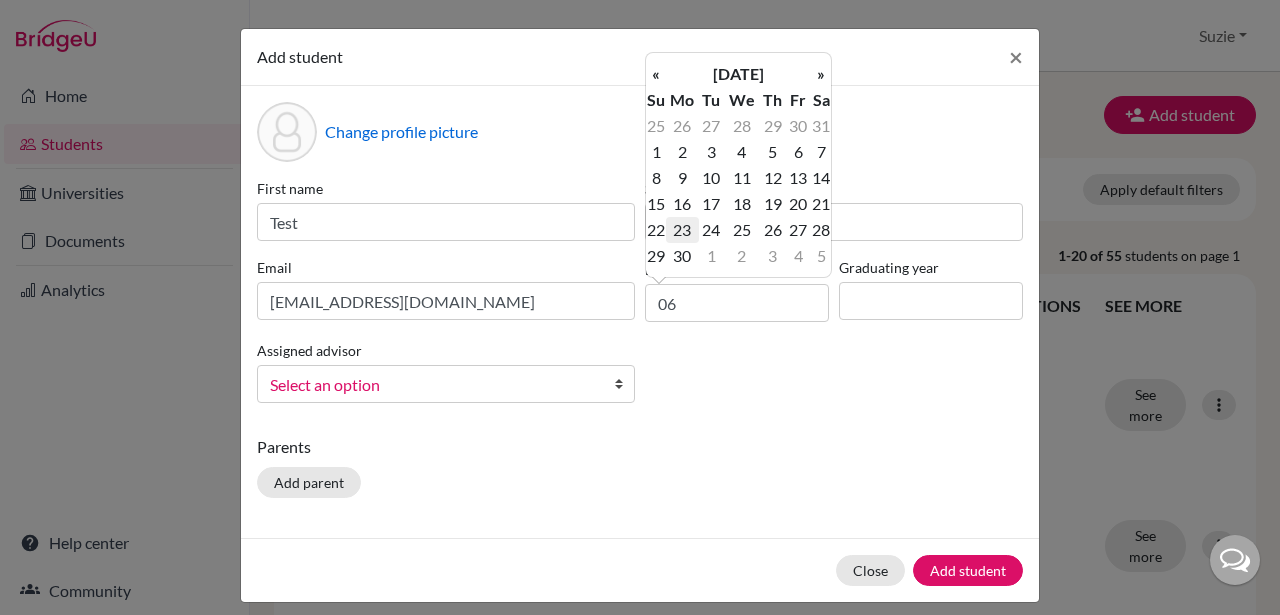 click on "23" at bounding box center (682, 230) 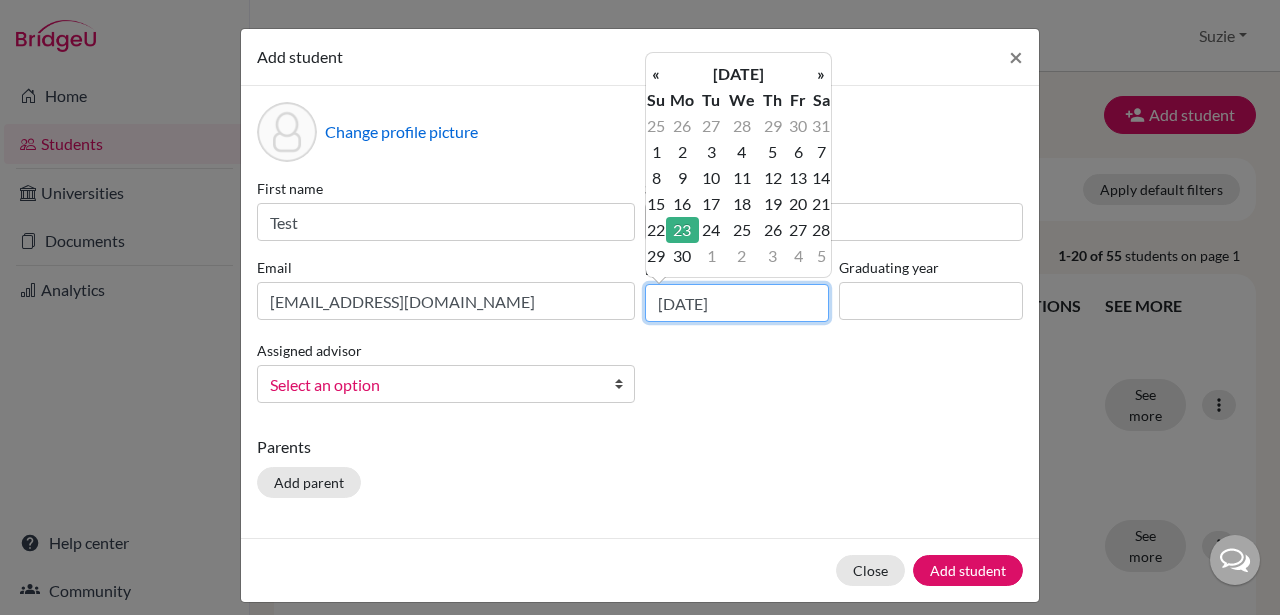 click on "[DATE]" at bounding box center (737, 303) 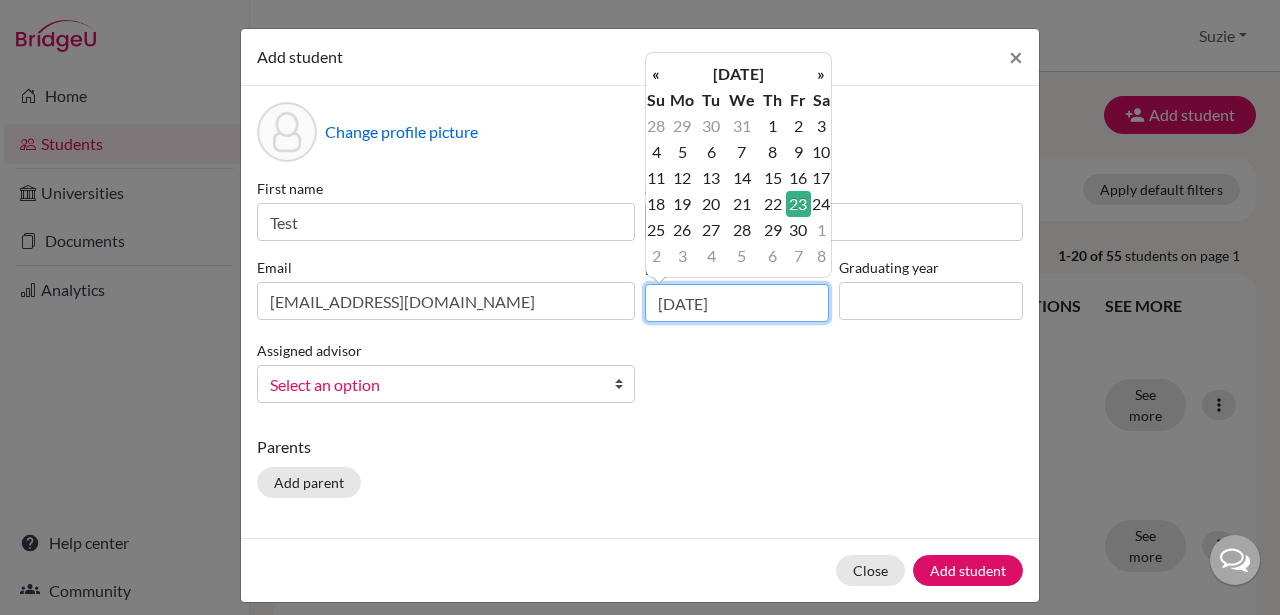 type on "[DATE]" 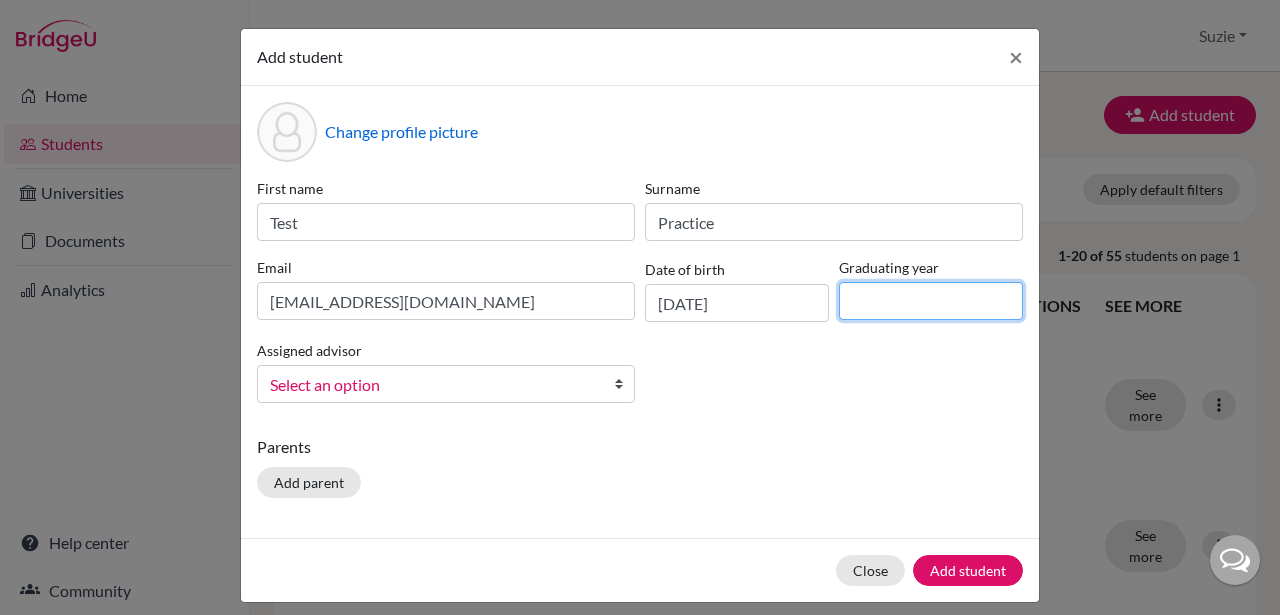 click at bounding box center (931, 301) 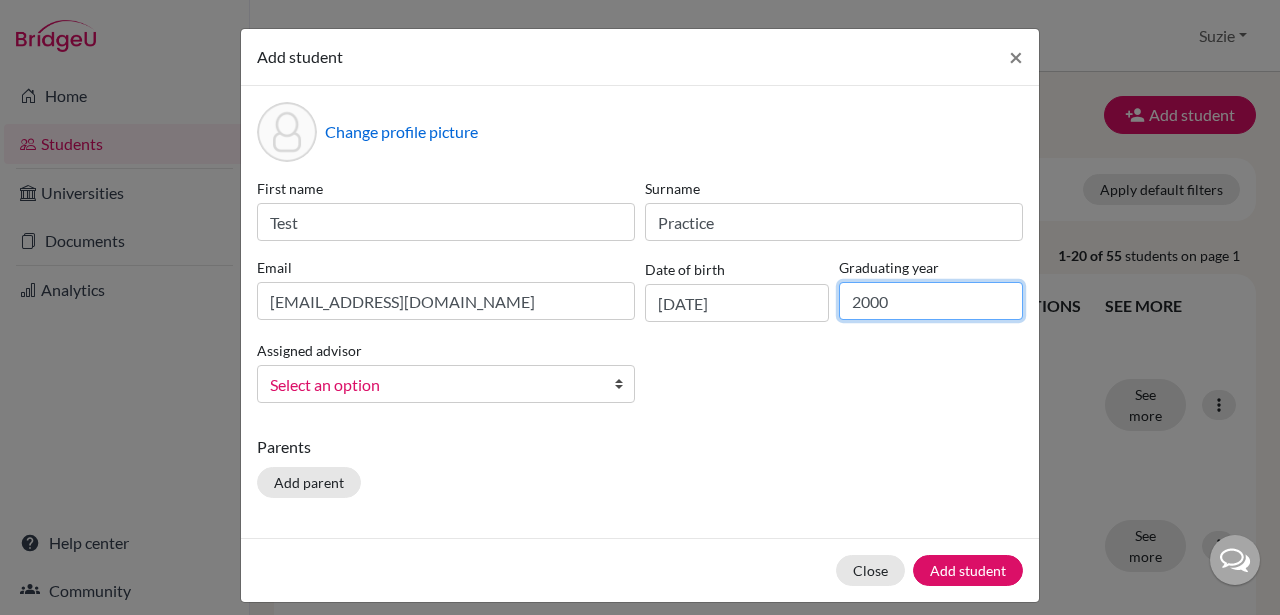 type on "2000" 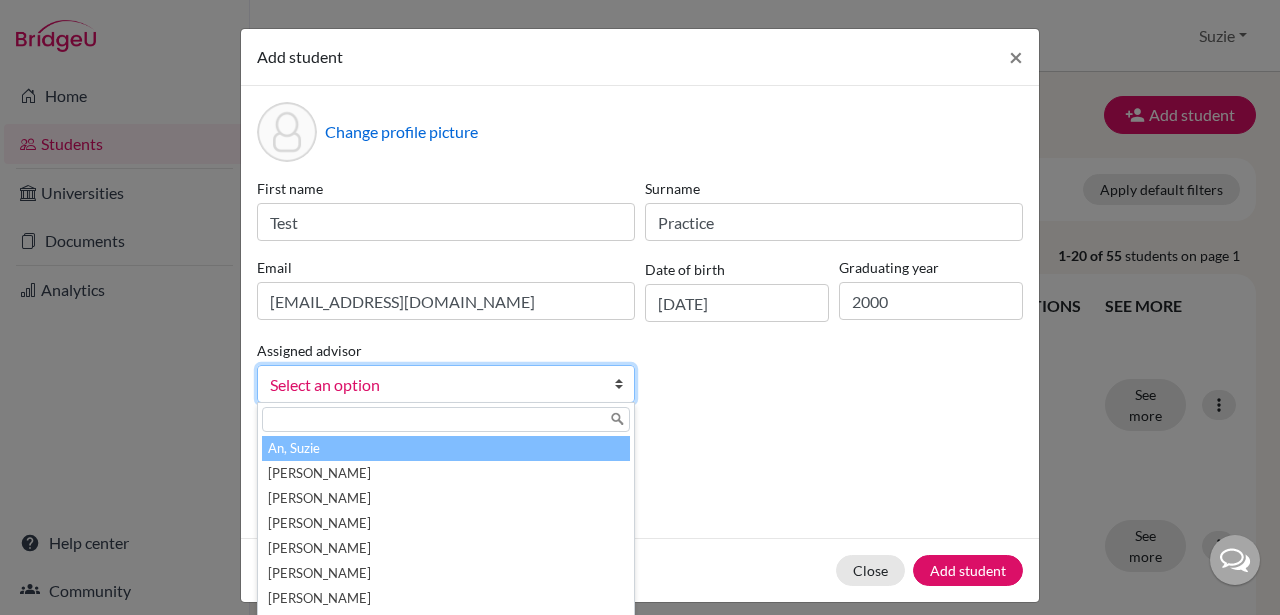 click on "Select an option" at bounding box center (446, 384) 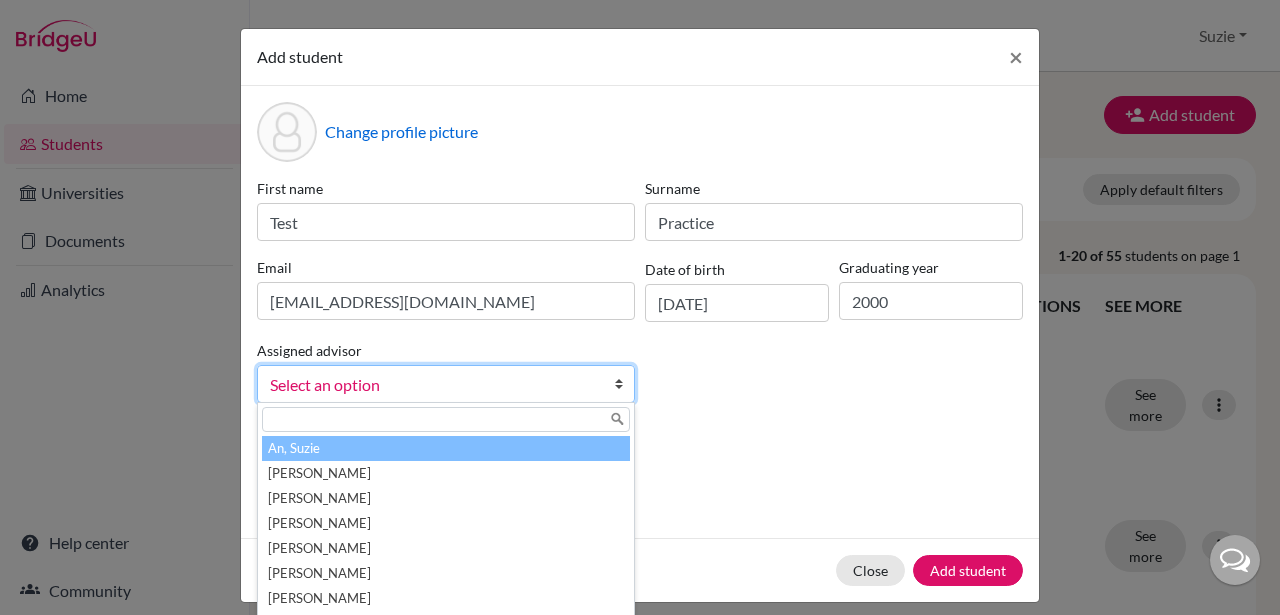 click on "An, Suzie" at bounding box center (446, 448) 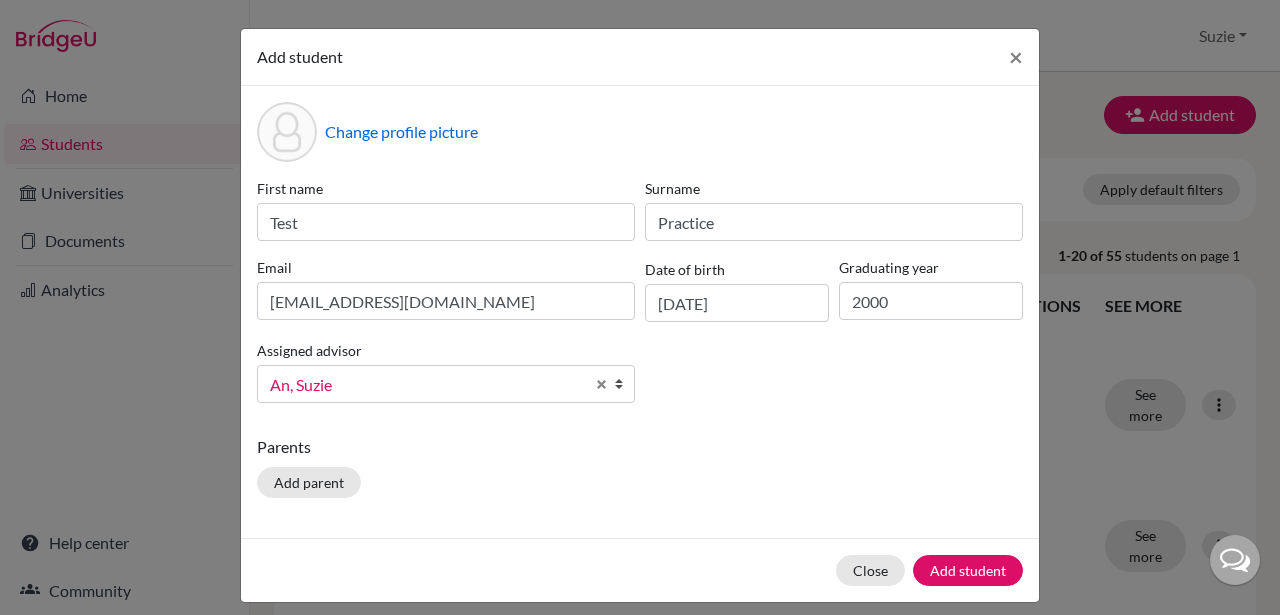 click on "Parents Add parent" at bounding box center (640, 470) 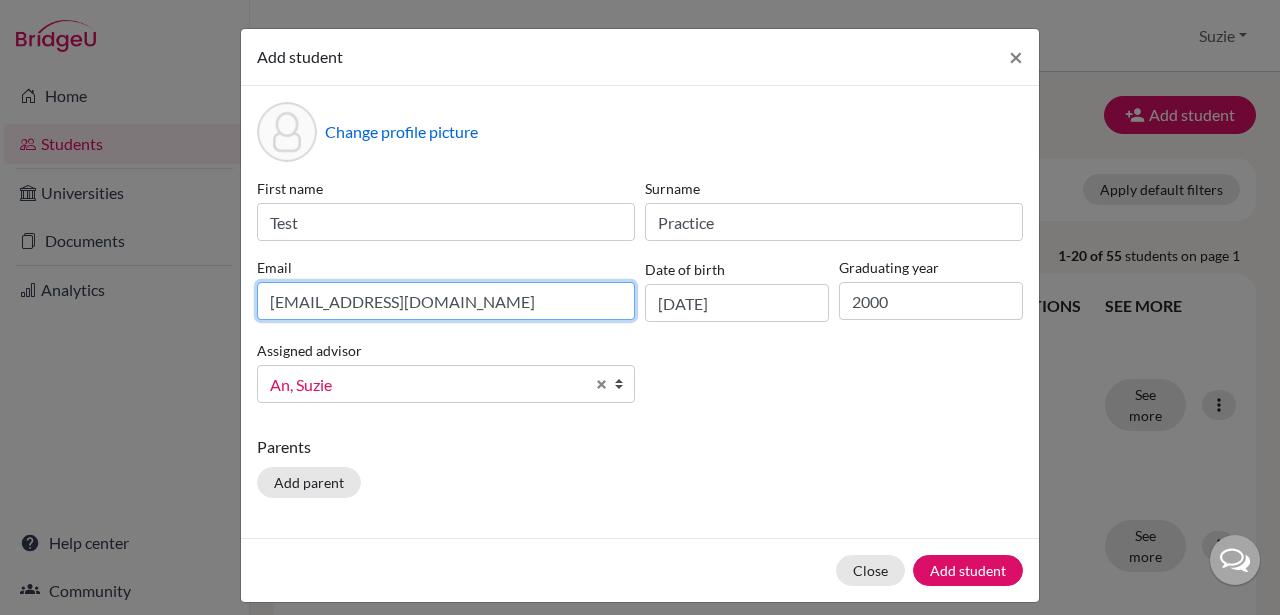 click on "[EMAIL_ADDRESS][DOMAIN_NAME]" at bounding box center [446, 301] 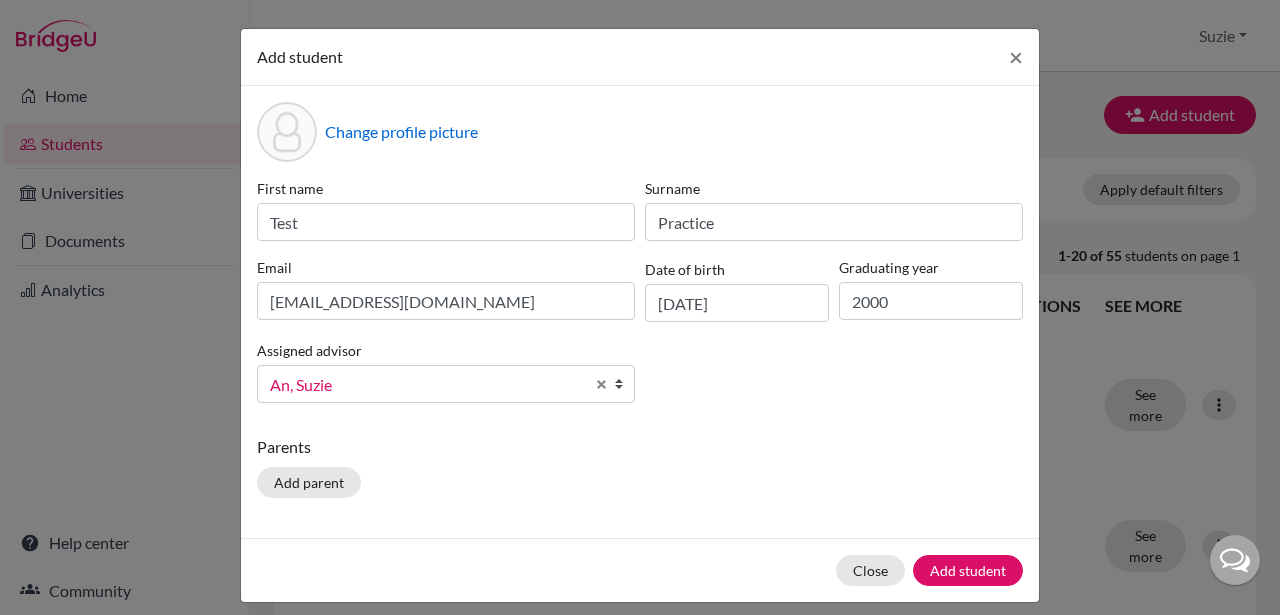 click on "Parents" at bounding box center [640, 447] 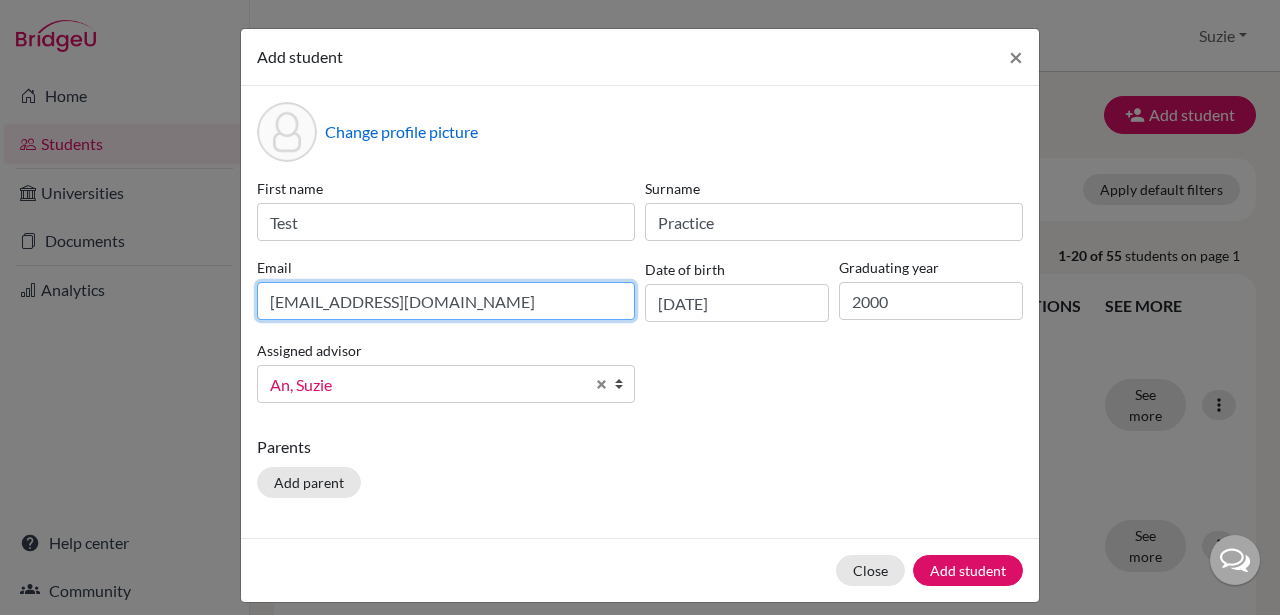 click on "[EMAIL_ADDRESS][DOMAIN_NAME]" at bounding box center (446, 301) 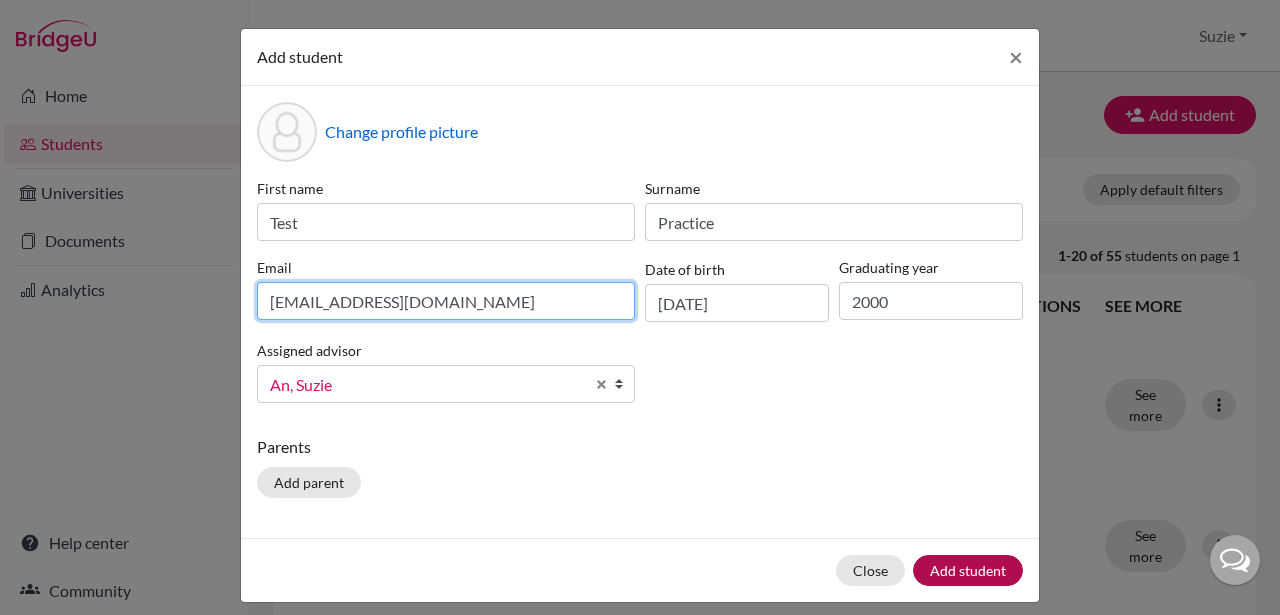 type on "[EMAIL_ADDRESS][DOMAIN_NAME]" 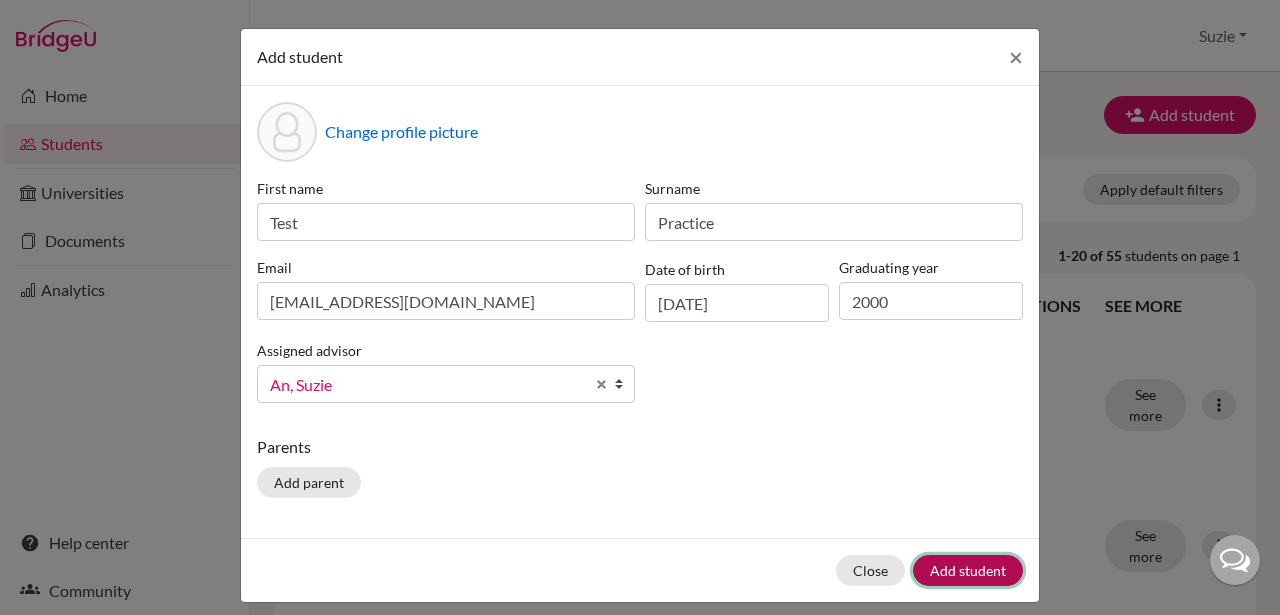 click on "Add student" at bounding box center (968, 570) 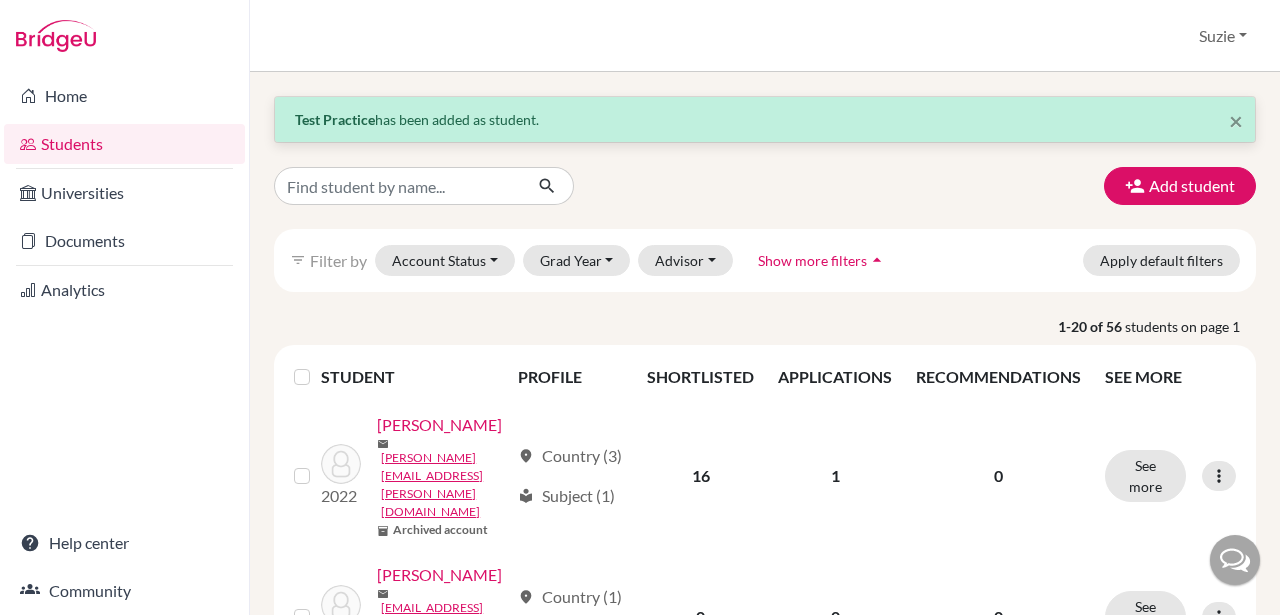 click on "× Test Practice  has been added as student. Add student filter_list Filter by Account Status Active accounts Archived accounts Registered Unregistered Grad Year [DATE] 2024 2023 2022 2021 2020 2004 Advisor My students Without advisor [PERSON_NAME], [PERSON_NAME], [PERSON_NAME], [PERSON_NAME], [PERSON_NAME], [PERSON_NAME], [PERSON_NAME], [PERSON_NAME], [PERSON_NAME] Show more filters arrow_drop_up Apply default filters 1-20 of 56  students on page 1 STUDENT PROFILE SHORTLISTED APPLICATIONS RECOMMENDATIONS SEE MORE 2022 [PERSON_NAME] [PERSON_NAME][EMAIL_ADDRESS][PERSON_NAME][DOMAIN_NAME] inventory_2 Archived account location_on Country (3) local_library Subject (1) 16 1 0 See more Edit student Send Message Reset Password [SECURITY_DATA] [PERSON_NAME] mail [PERSON_NAME][EMAIL_ADDRESS][PERSON_NAME][DOMAIN_NAME] inventory_2 Archived account location_on Country (1) local_library Subject (3) 0 0 0 See more Edit student Send Message Reset Password [SECURITY_DATA] error_outline [PERSON_NAME] mail [PERSON_NAME][EMAIL_ADDRESS][PERSON_NAME][DOMAIN_NAME] inventory_2 Archived account account_circle No interest 0 0 0 See more 2020 mail" at bounding box center [765, 343] 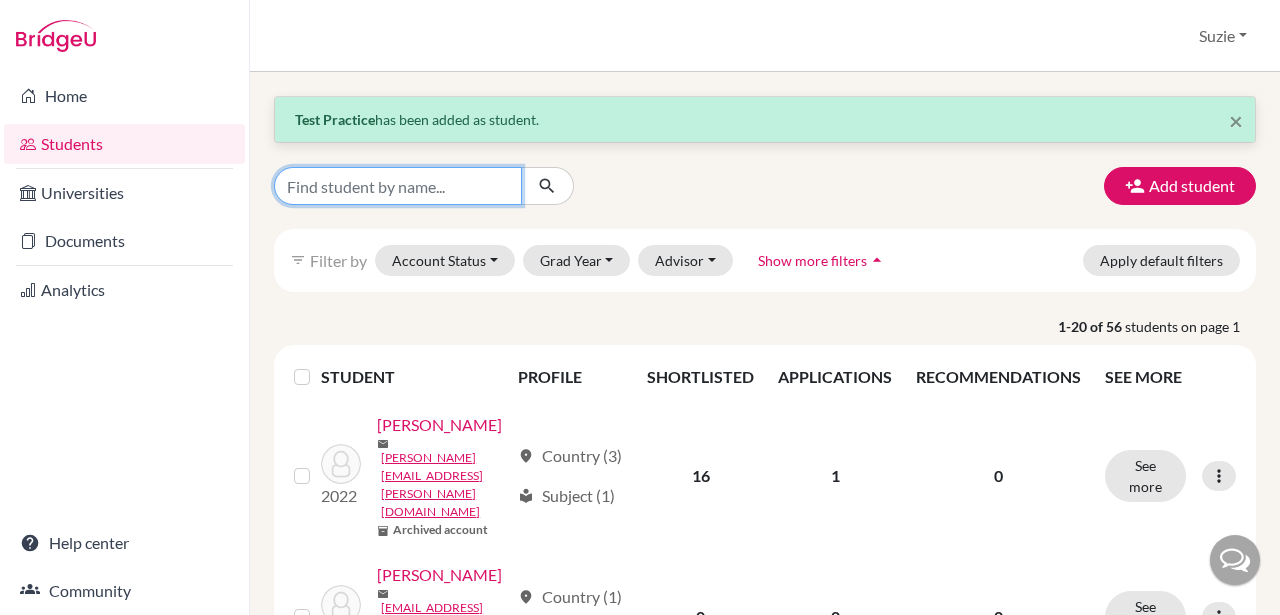 click at bounding box center (398, 186) 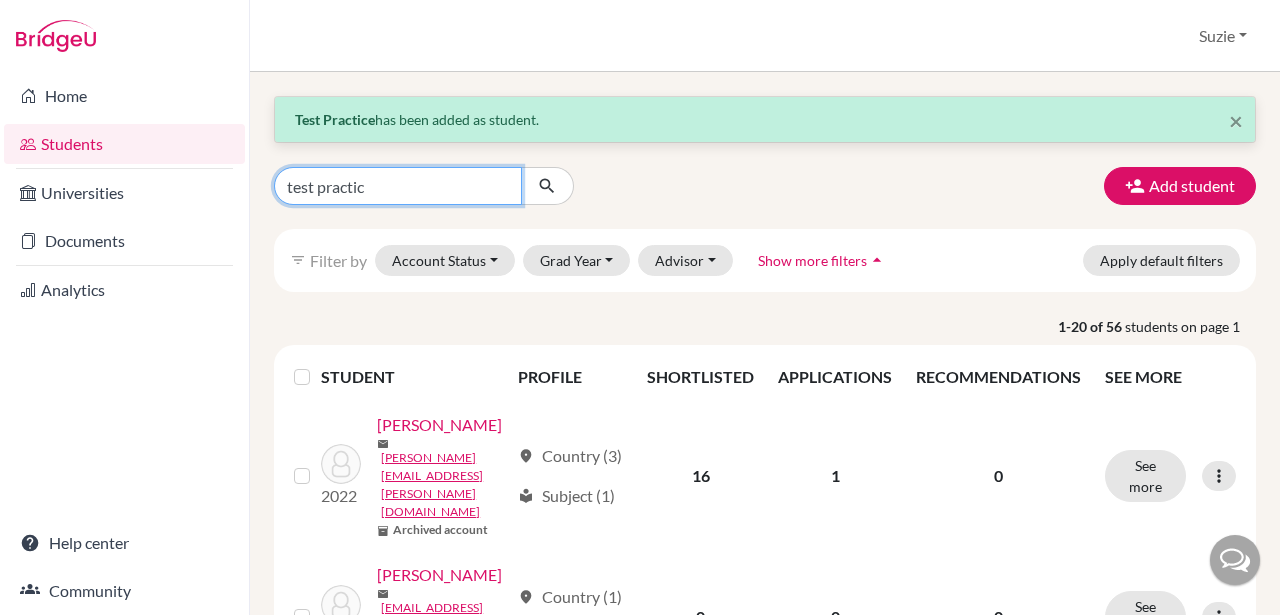 type on "test practice" 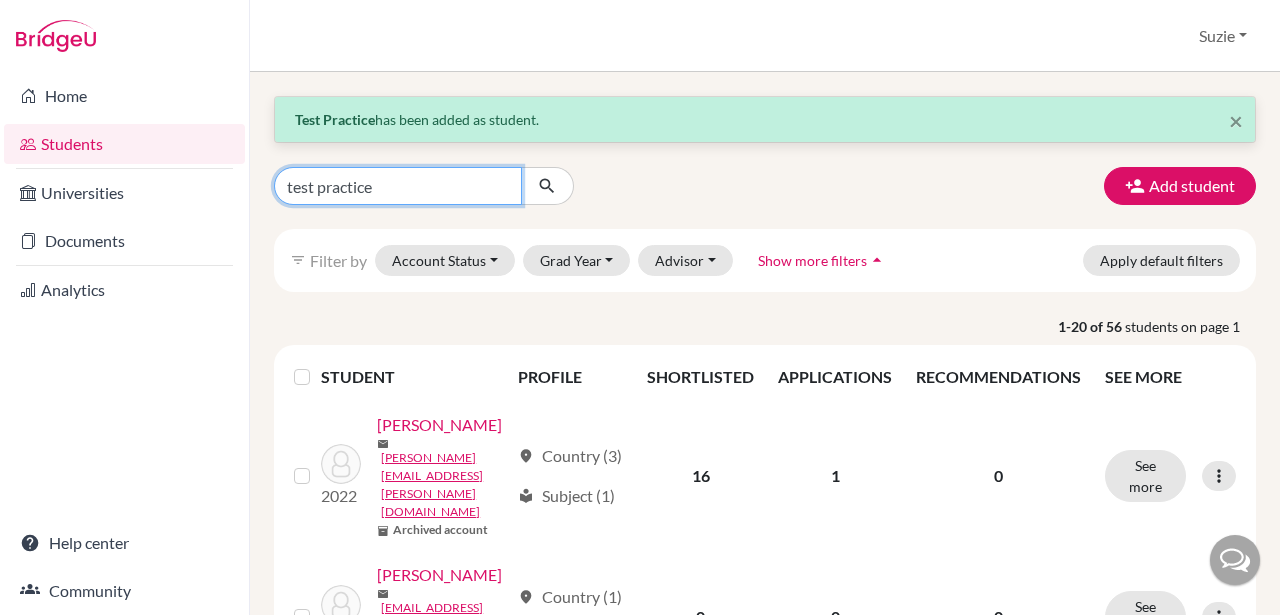 click at bounding box center (547, 186) 